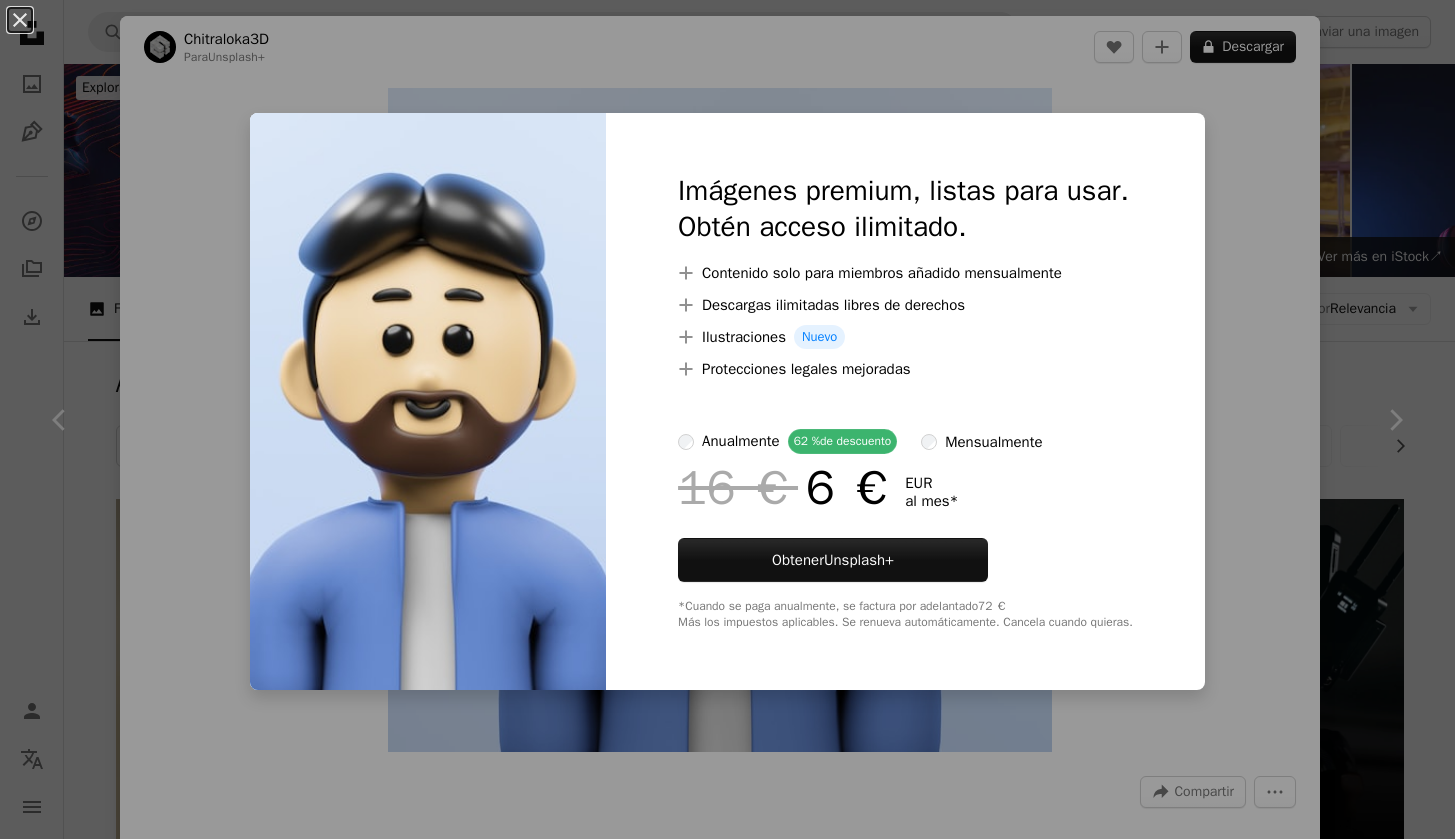 scroll, scrollTop: 7281, scrollLeft: 0, axis: vertical 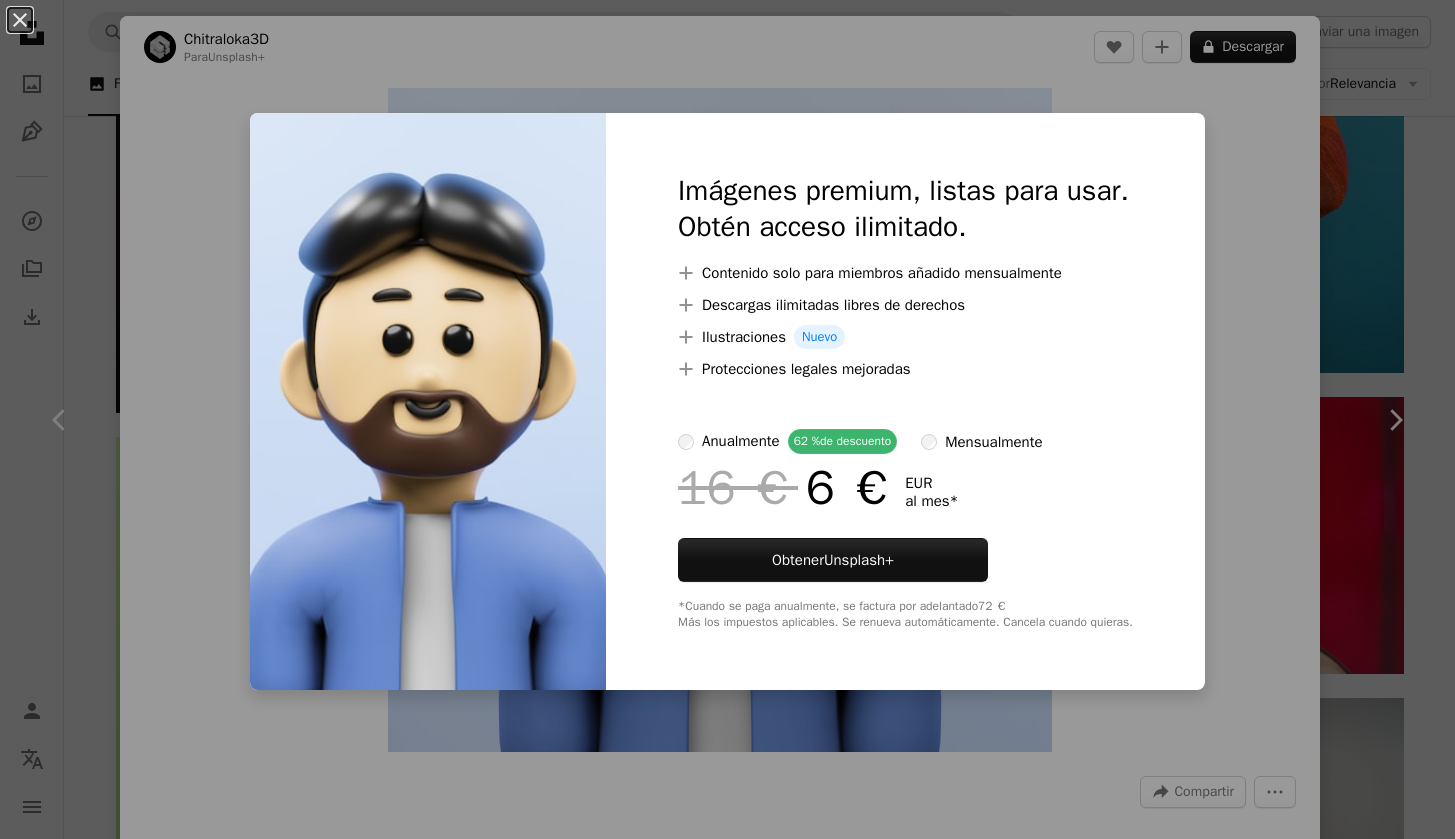 click on "An X shape Imágenes premium, listas para usar. Obtén acceso ilimitado. A plus sign Contenido solo para miembros añadido mensualmente A plus sign Descargas ilimitadas libres de derechos A plus sign Ilustraciones  Nuevo A plus sign Protecciones legales mejoradas anualmente 62 %  de descuento mensualmente 16 €   6 € EUR al mes * Obtener  Unsplash+ *Cuando se paga anualmente, se factura por adelantado  72 € Más los impuestos aplicables. Se renueva automáticamente. Cancela cuando quieras." at bounding box center (727, 419) 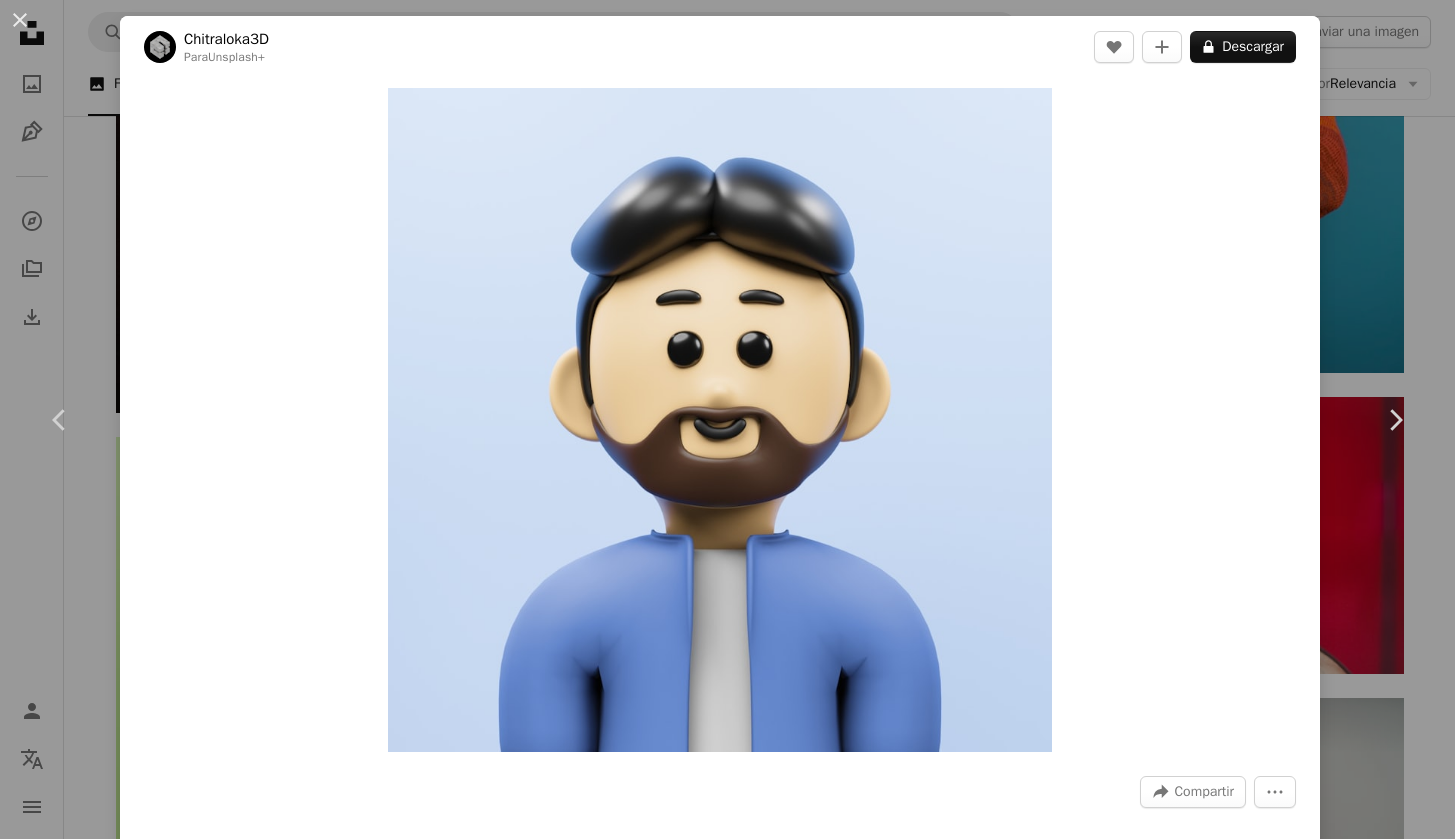 click on "Chevron right" at bounding box center (1395, 420) 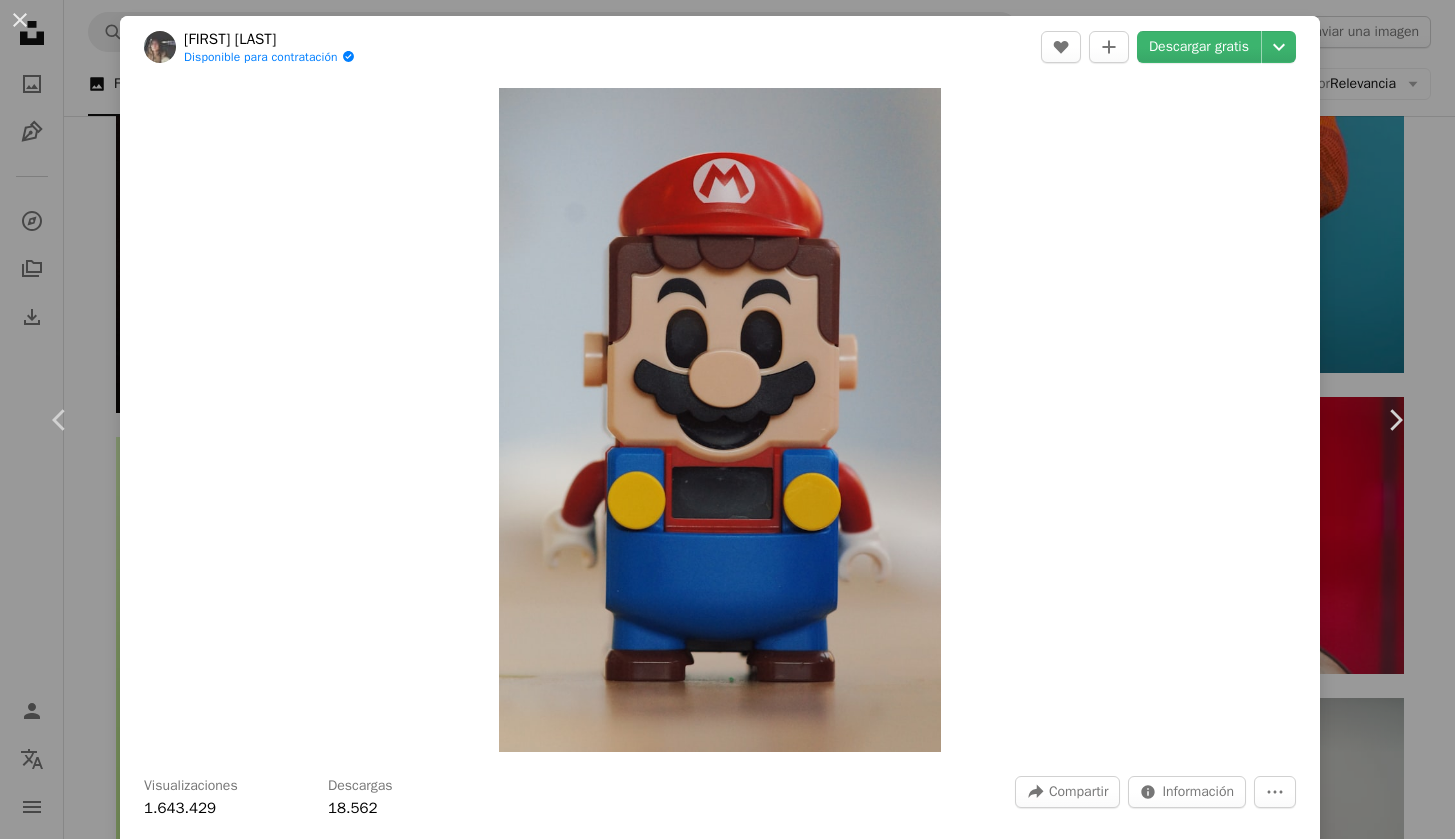 click on "An X shape Chevron left Chevron right [NAME] Disponible para contratación A checkmark inside of a circle A heart A plus sign Descargar gratis Chevron down Zoom in Visualizaciones 1.643.429 Descargas 18.562 A forward-right arrow Compartir Info icon Información More Actions Calendar outlined Publicado el  8 de febrero de 2021 Camera SONY, SLT-A55V Safety Uso gratuito bajo la  Licencia Unsplash juego [NAME] [NAME] interruptor víveres pastel robot pastel de cumpleaños postre juguete Imágenes gratuitas Explora imágenes premium relacionadas en iStock  |  Ahorra un 20 % con el código UNSPLASH20 Ver más en iStock   ↗ Imágenes relacionadas A heart A plus sign Taha Arrow pointing down Plus sign for Unsplash+ A heart A plus sign Chitraloka3D Para  Unsplash+ A lock Descargar Plus sign for Unsplash+ A heart A plus sign Chitraloka3D Para  Unsplash+ A lock Descargar Plus sign for Unsplash+ A heart A plus sign Masantocreative Para  Unsplash+ A lock Descargar Plus sign for Unsplash+ A heart A plus sign Para" at bounding box center (727, 419) 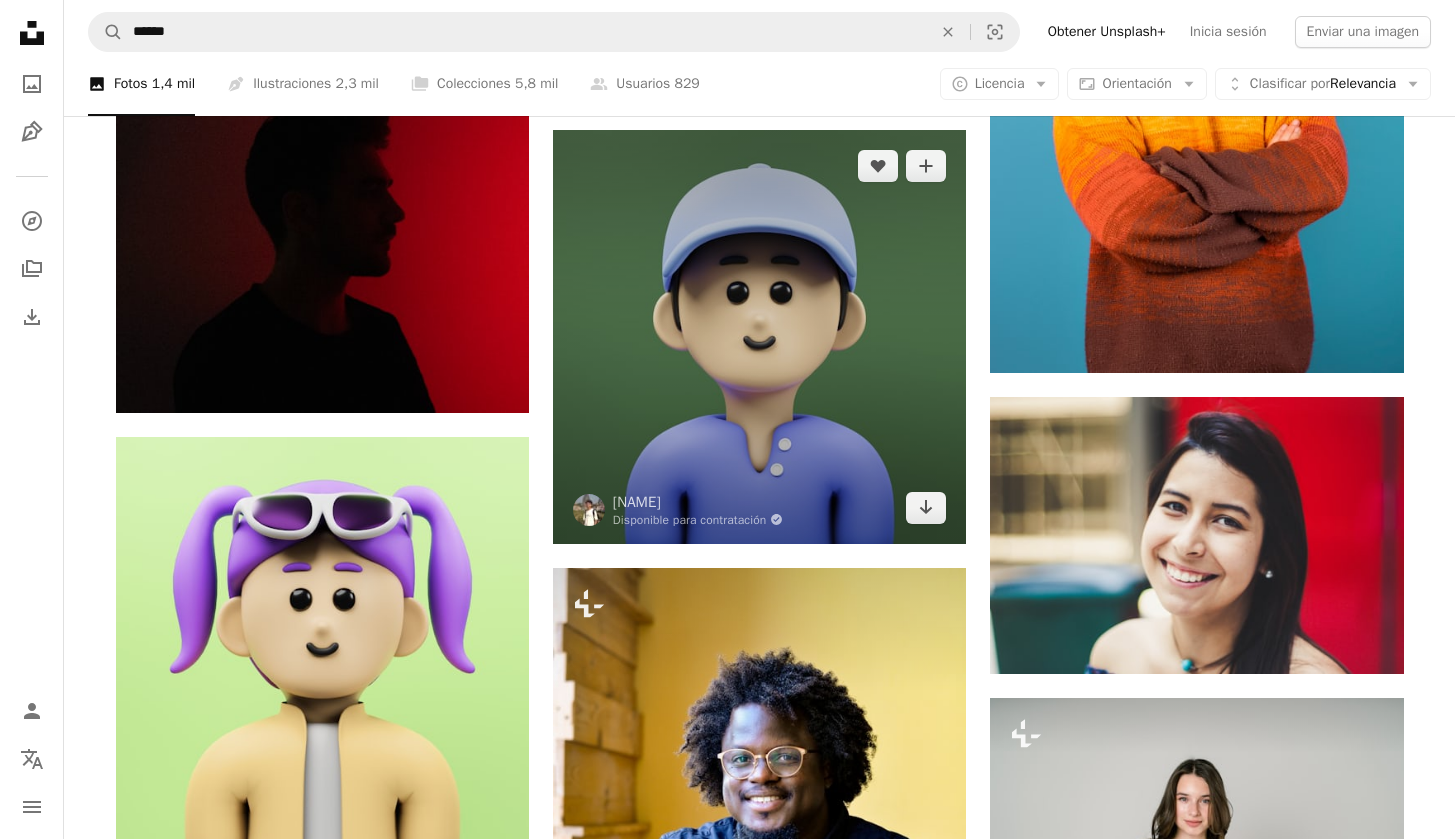 click at bounding box center (759, 336) 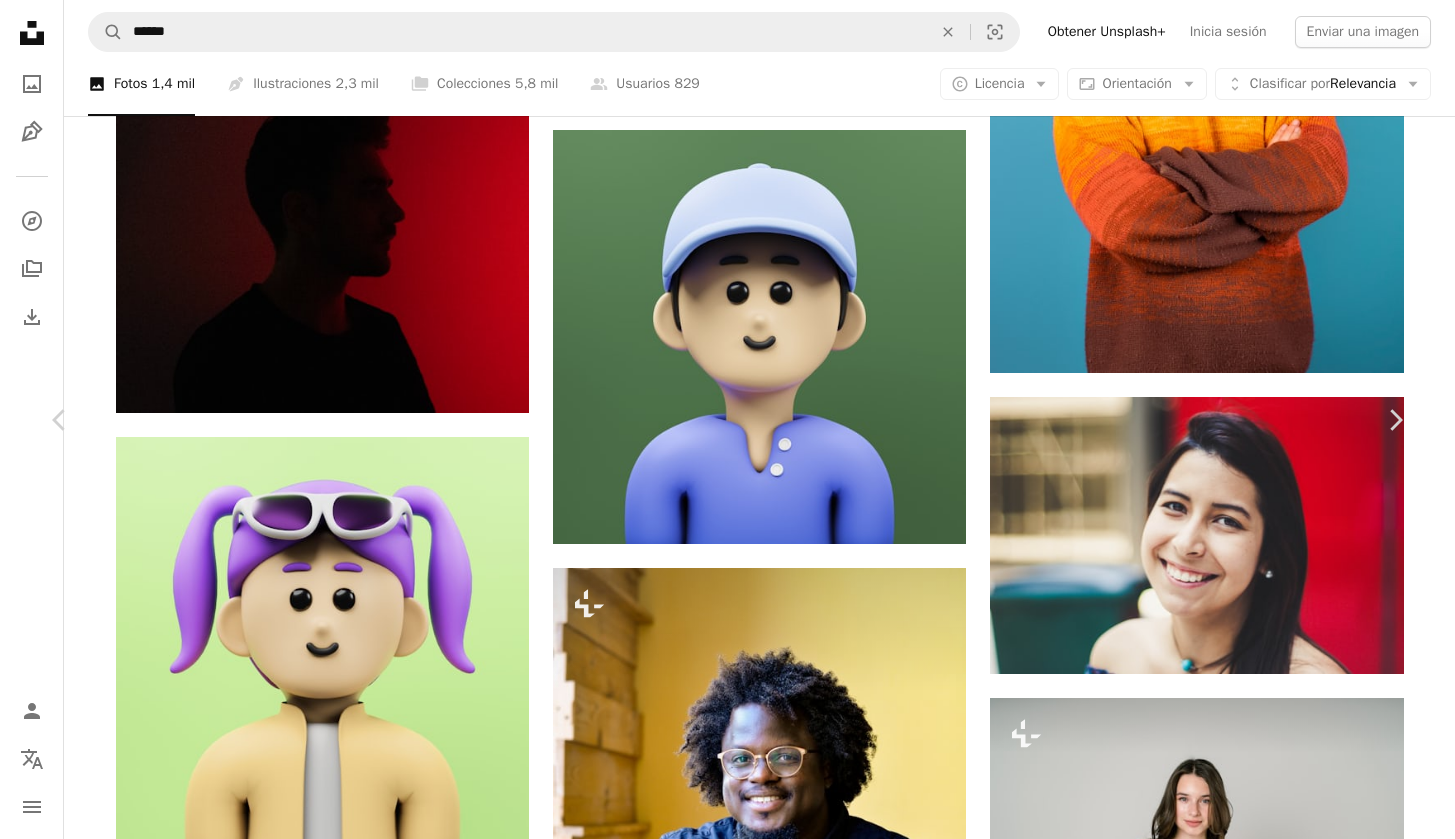 click 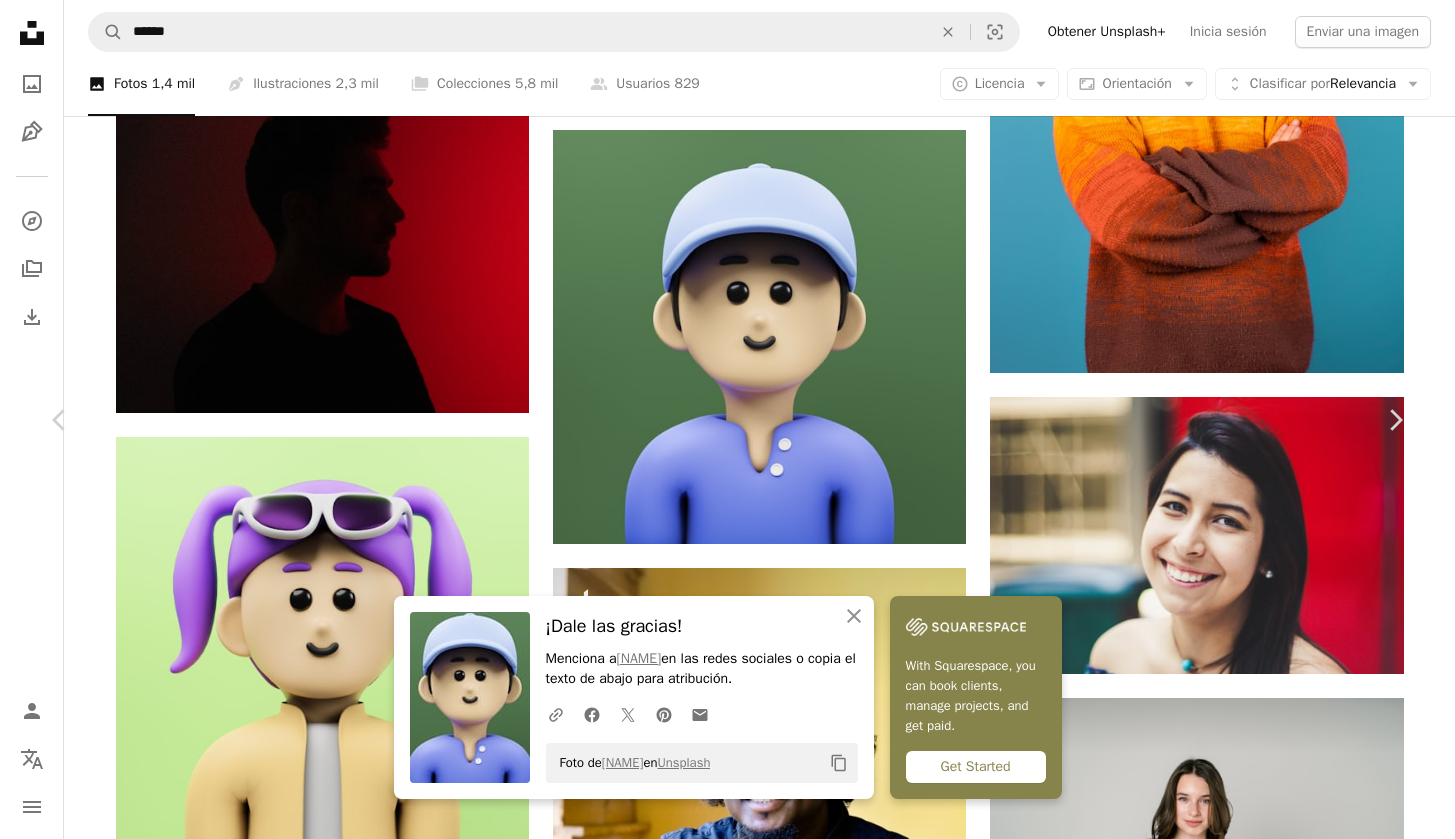 click on "An X shape" at bounding box center [20, 20] 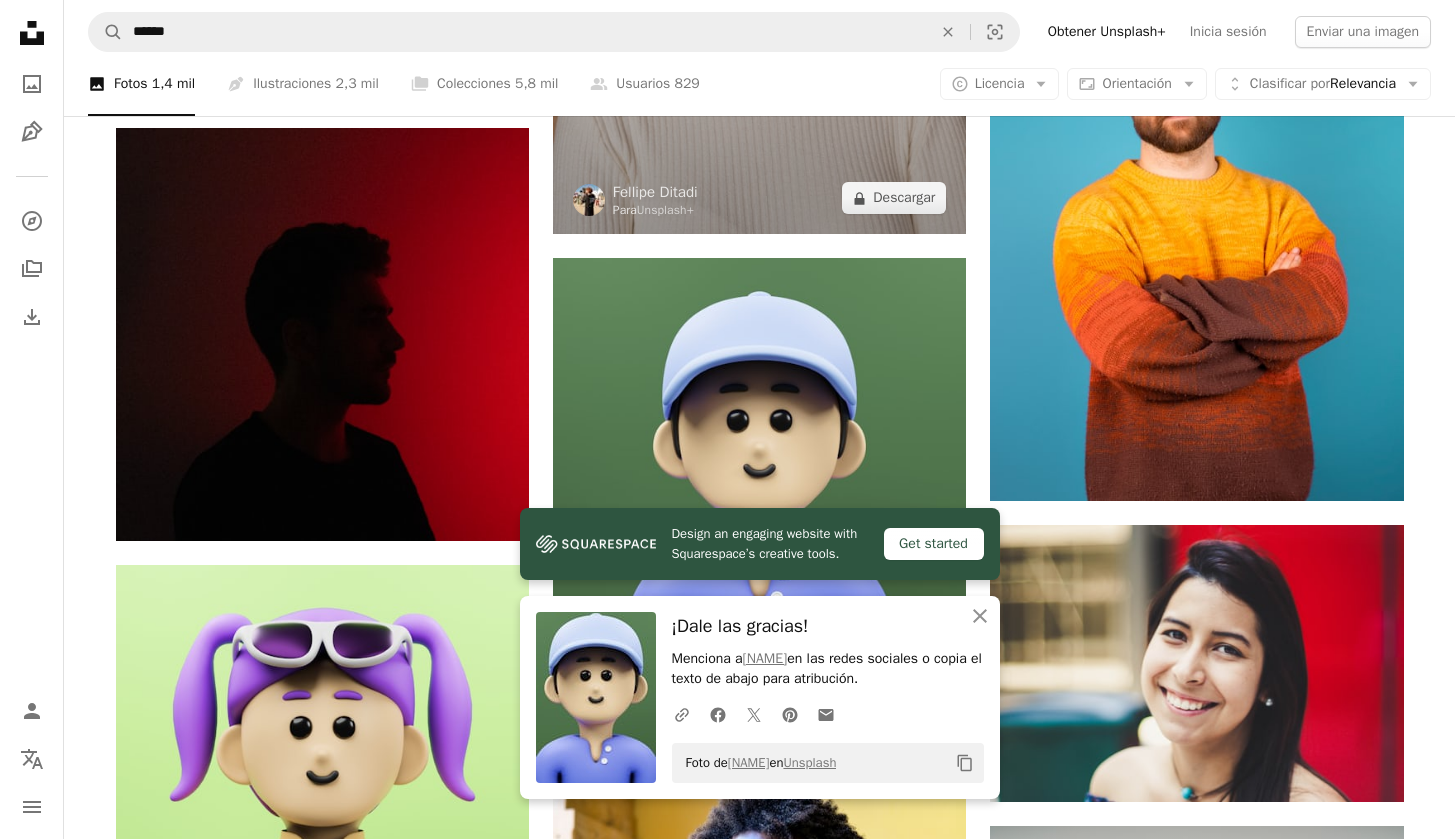 scroll, scrollTop: 7340, scrollLeft: 0, axis: vertical 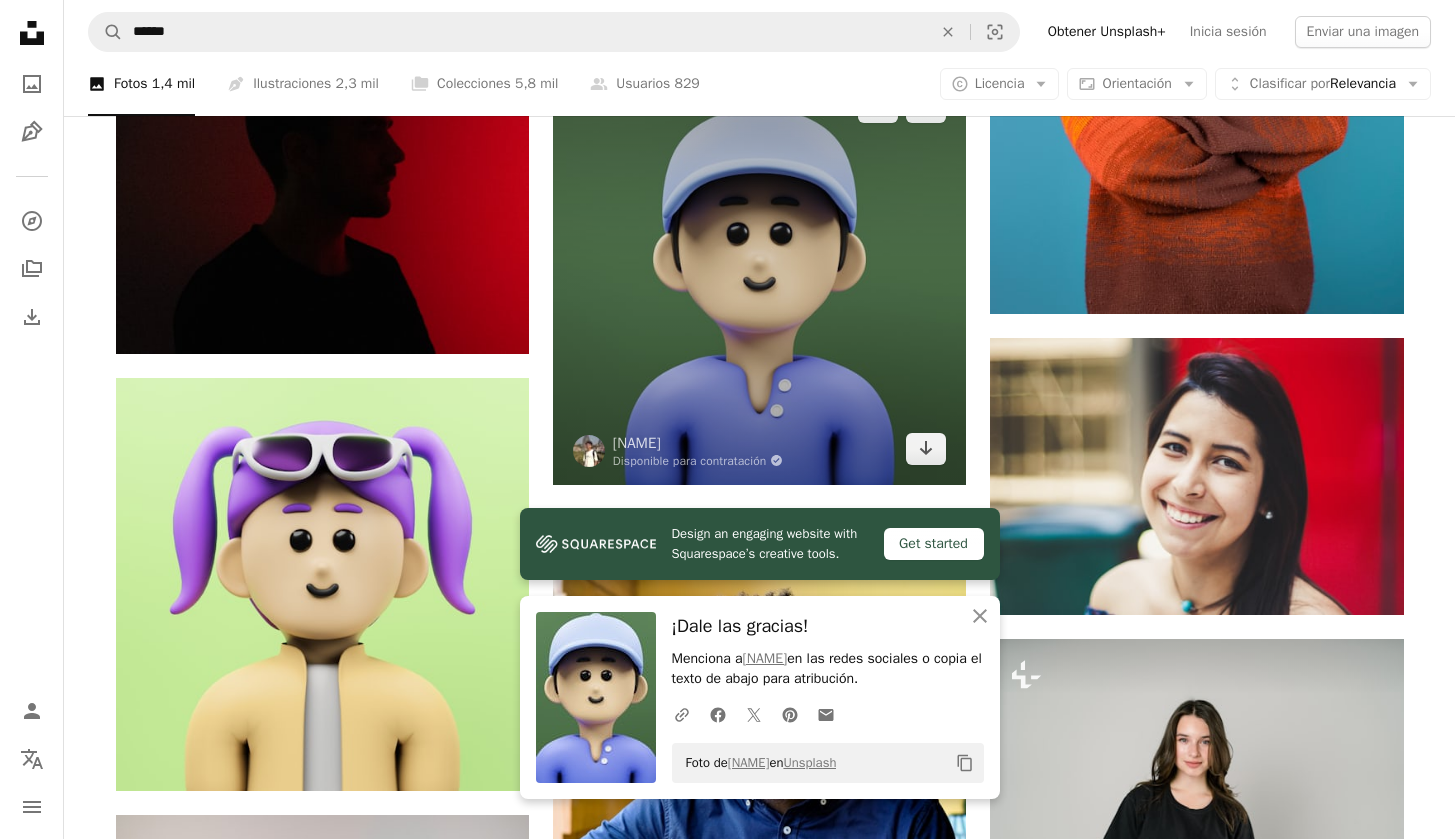 click at bounding box center [759, 277] 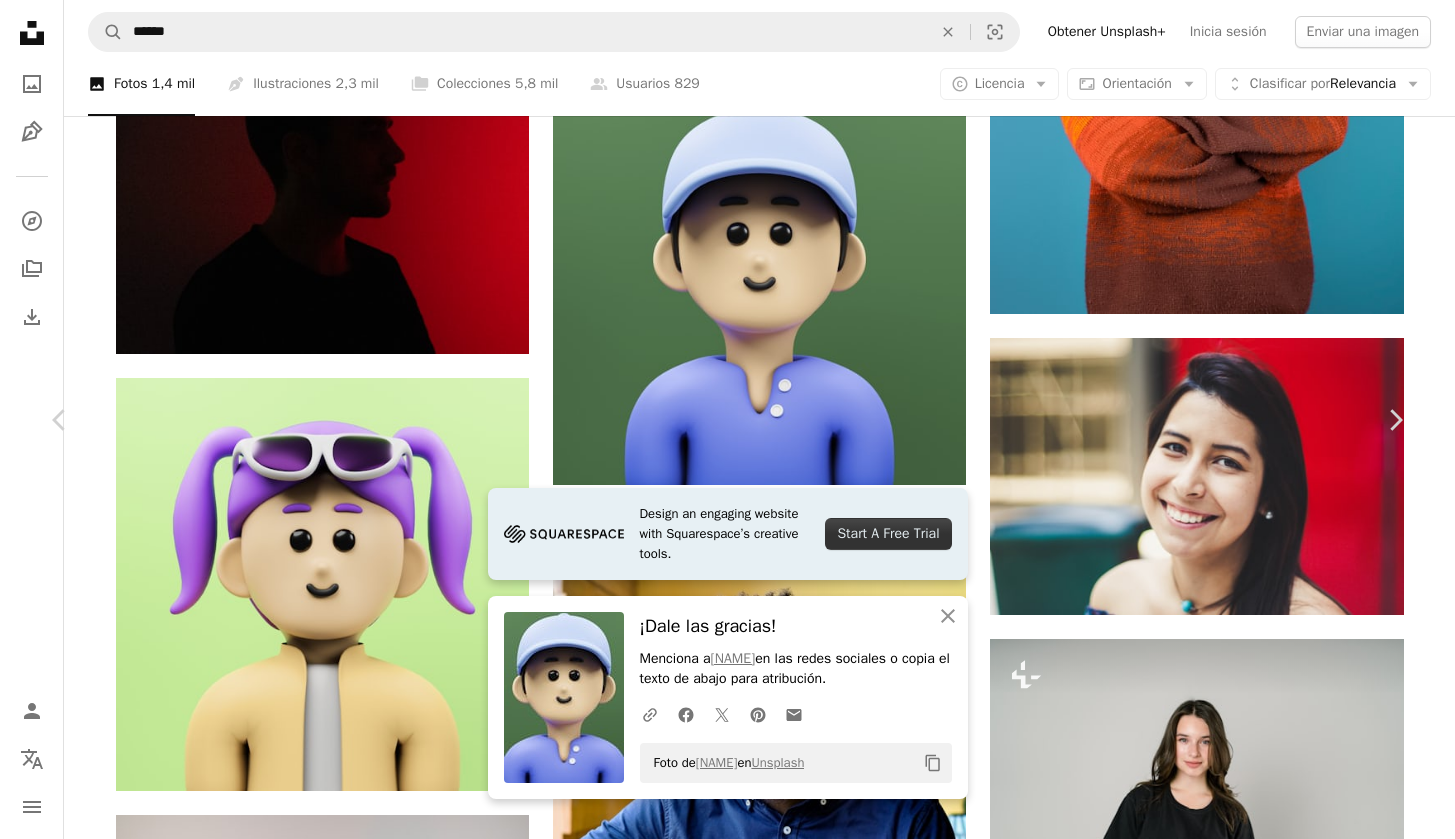 scroll, scrollTop: 1185, scrollLeft: 0, axis: vertical 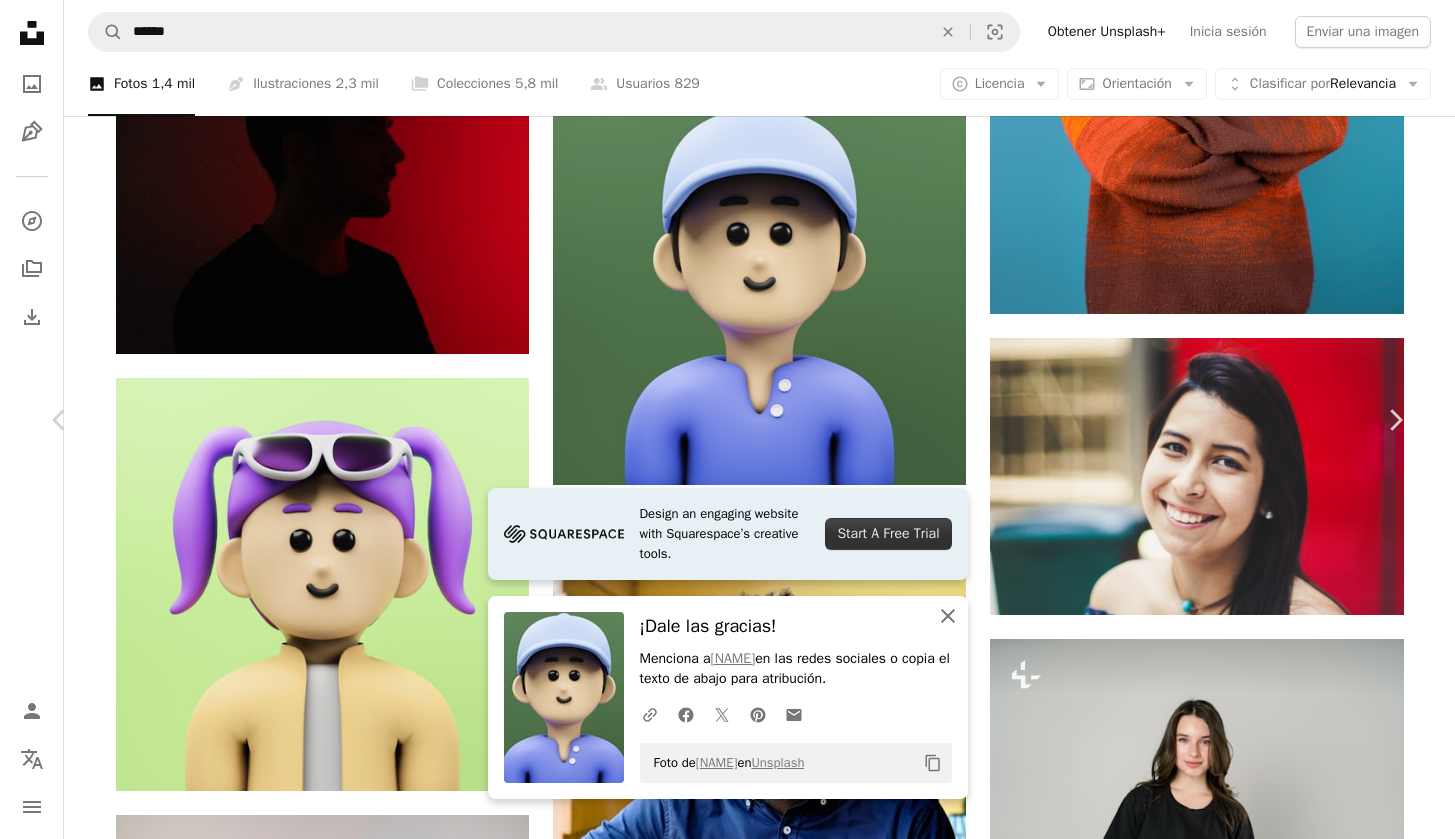 click on "An X shape" 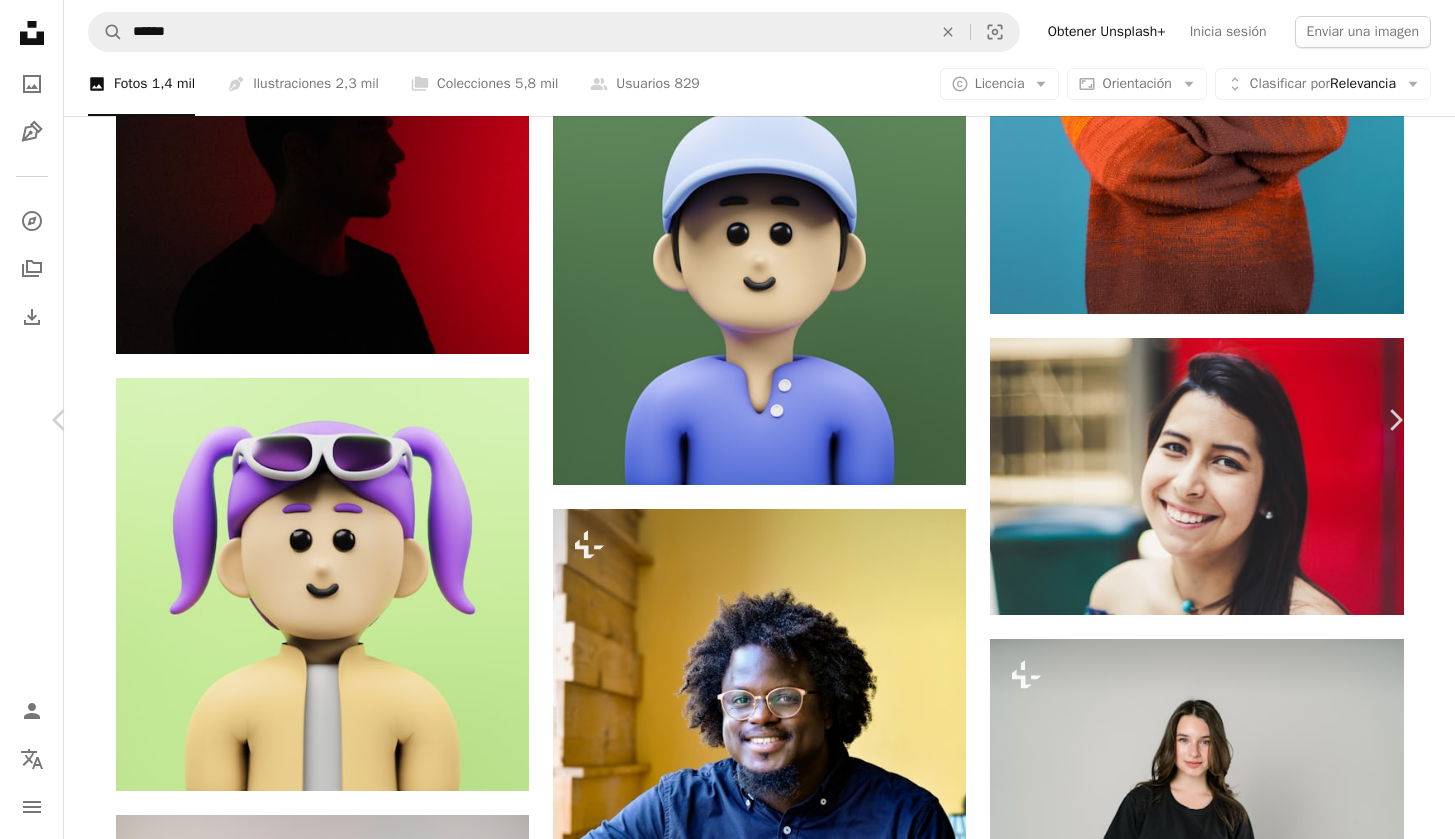 scroll, scrollTop: 1918, scrollLeft: 0, axis: vertical 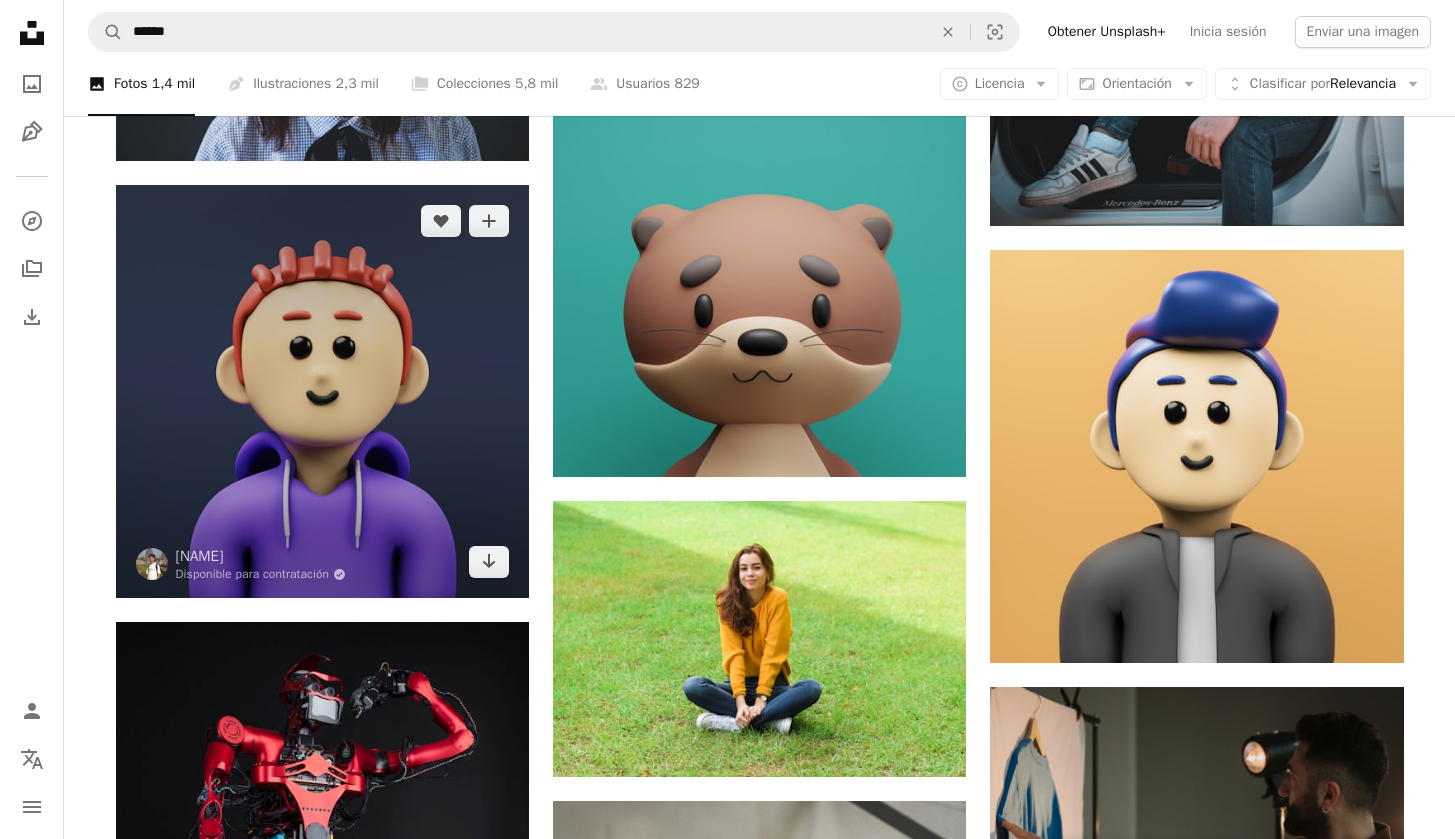 click at bounding box center [322, 391] 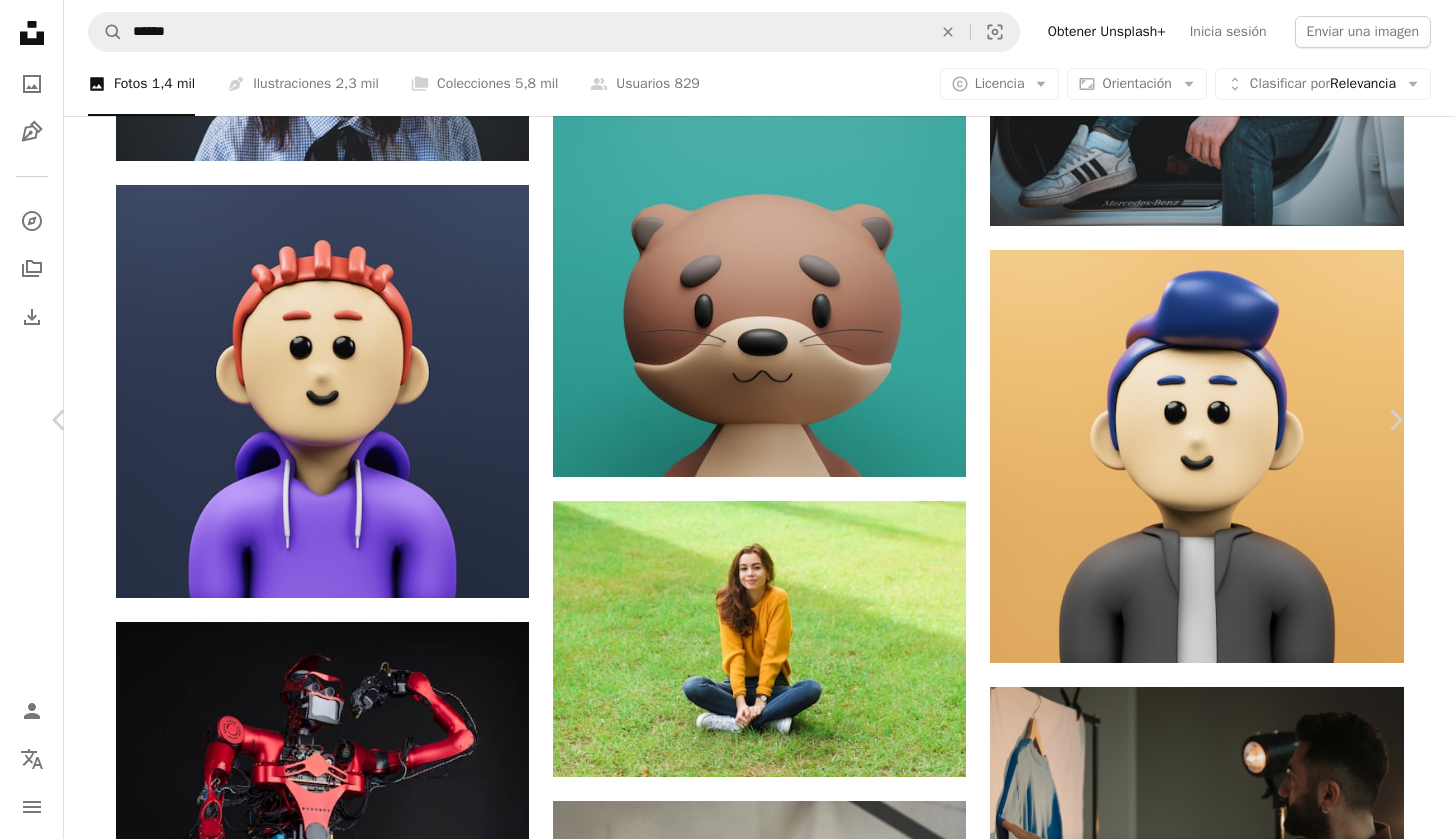 scroll, scrollTop: 1237, scrollLeft: 0, axis: vertical 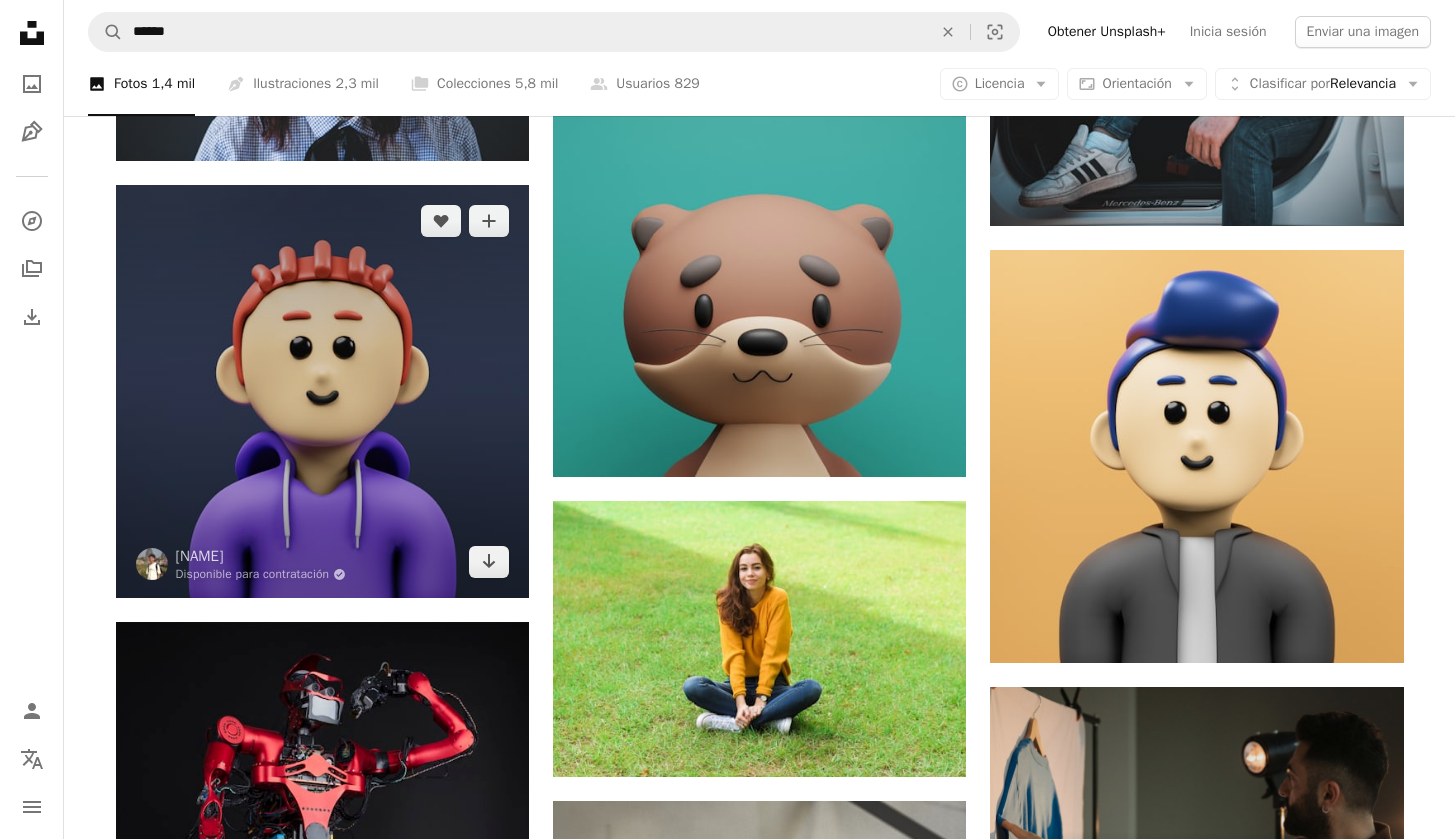 click at bounding box center [322, 391] 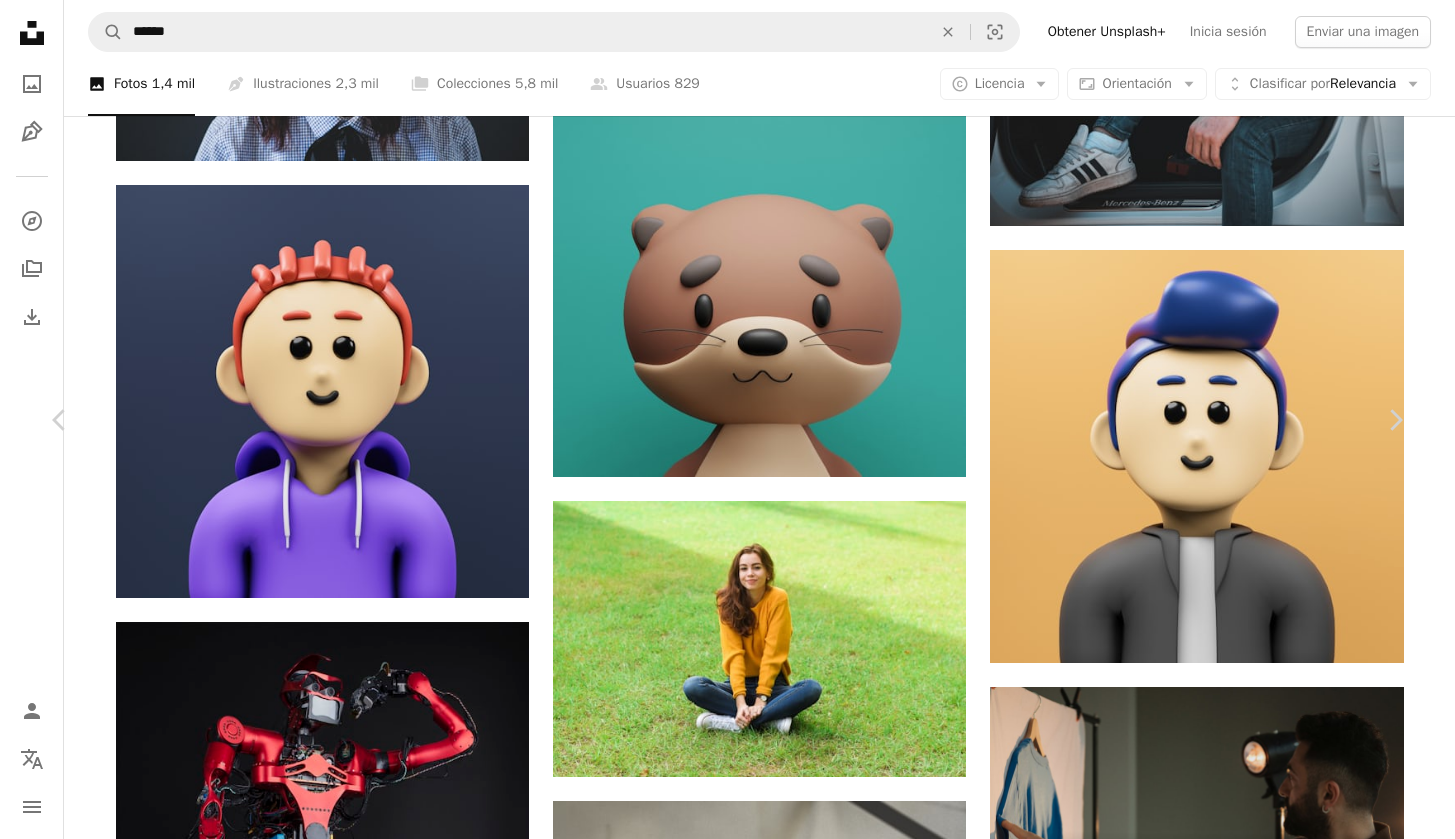 scroll, scrollTop: 1133, scrollLeft: 0, axis: vertical 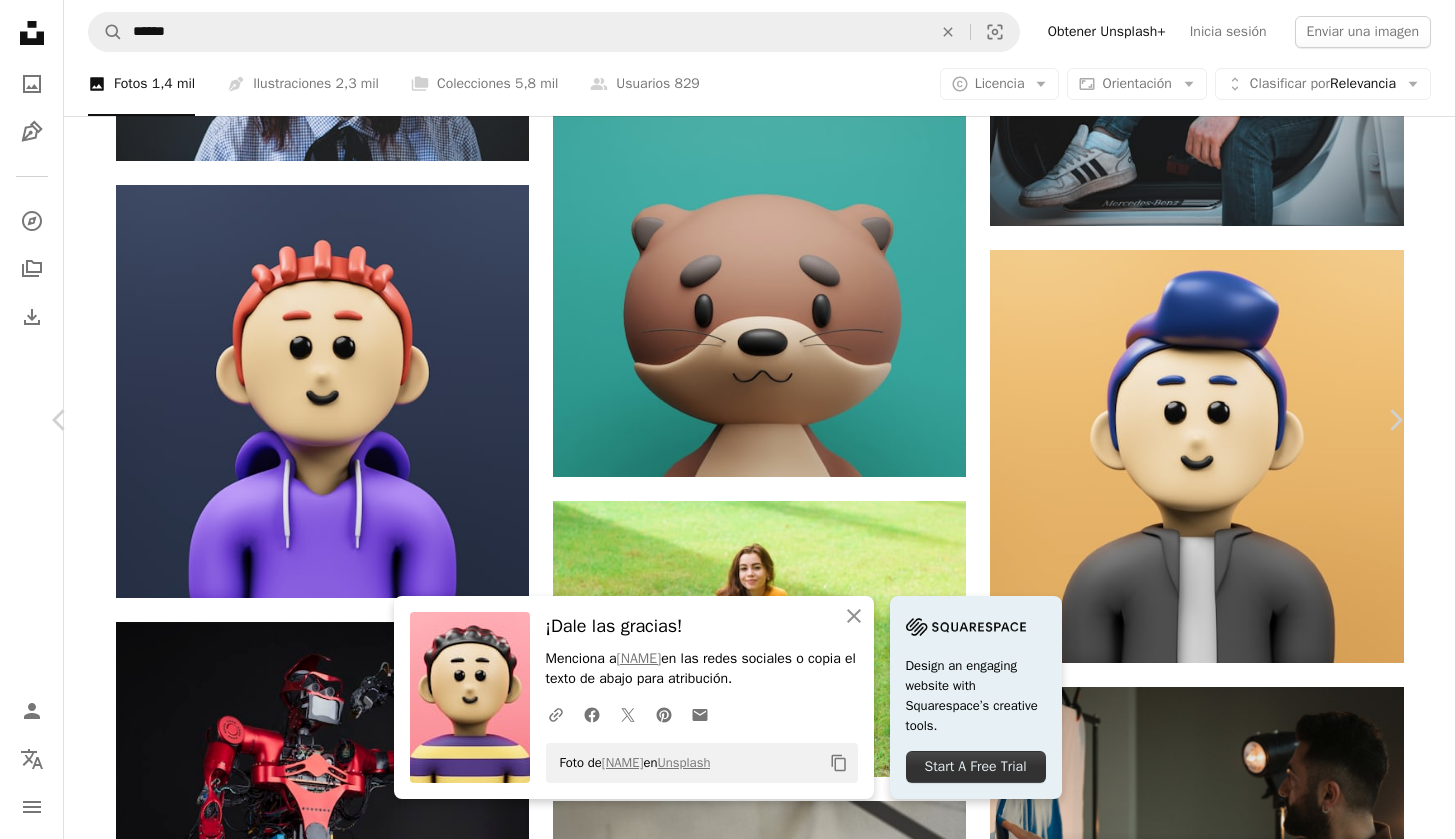 drag, startPoint x: 1285, startPoint y: 40, endPoint x: 1254, endPoint y: 85, distance: 54.644306 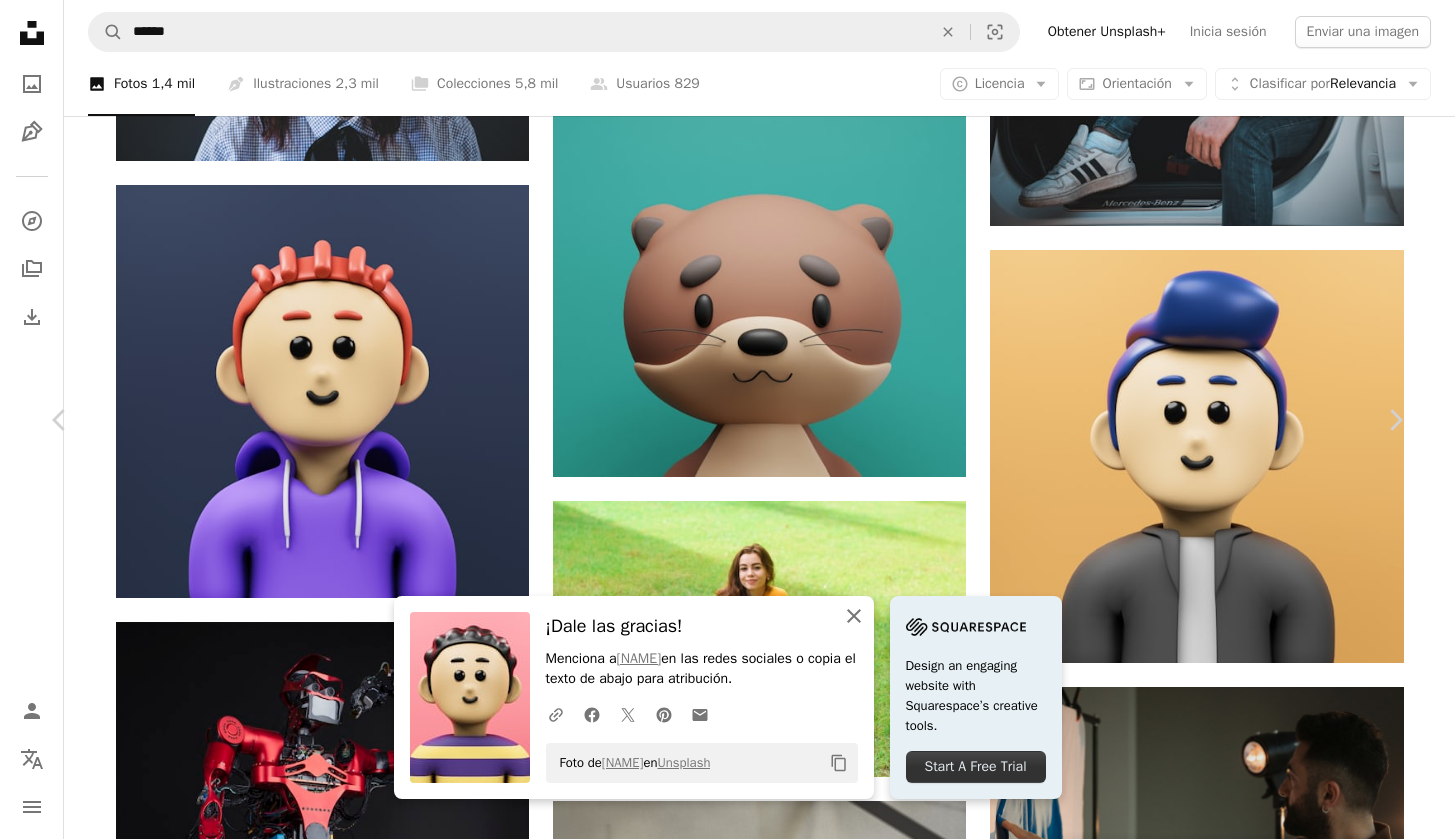 click 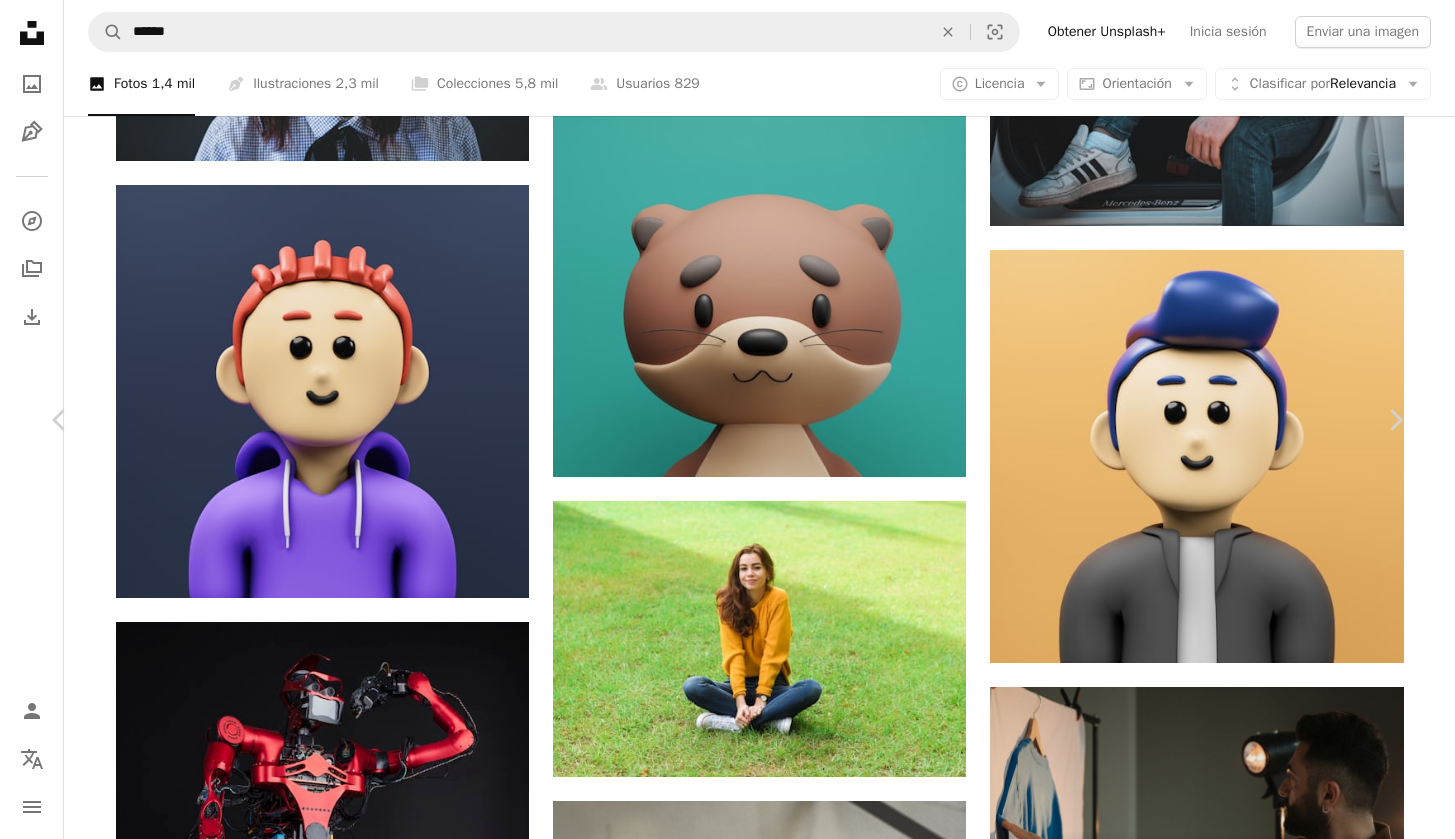 scroll, scrollTop: 1116, scrollLeft: 0, axis: vertical 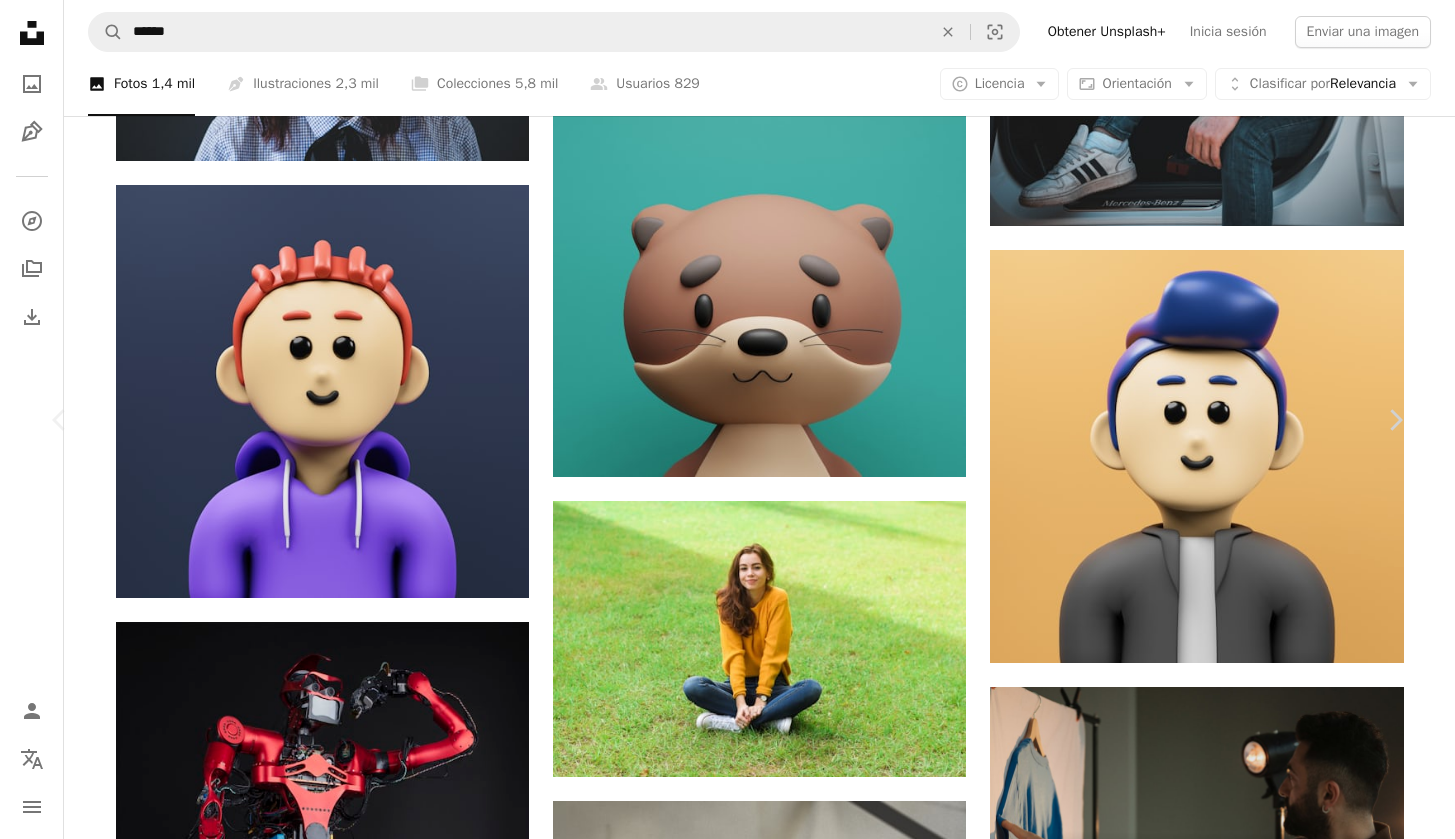 click on "Chevron down" 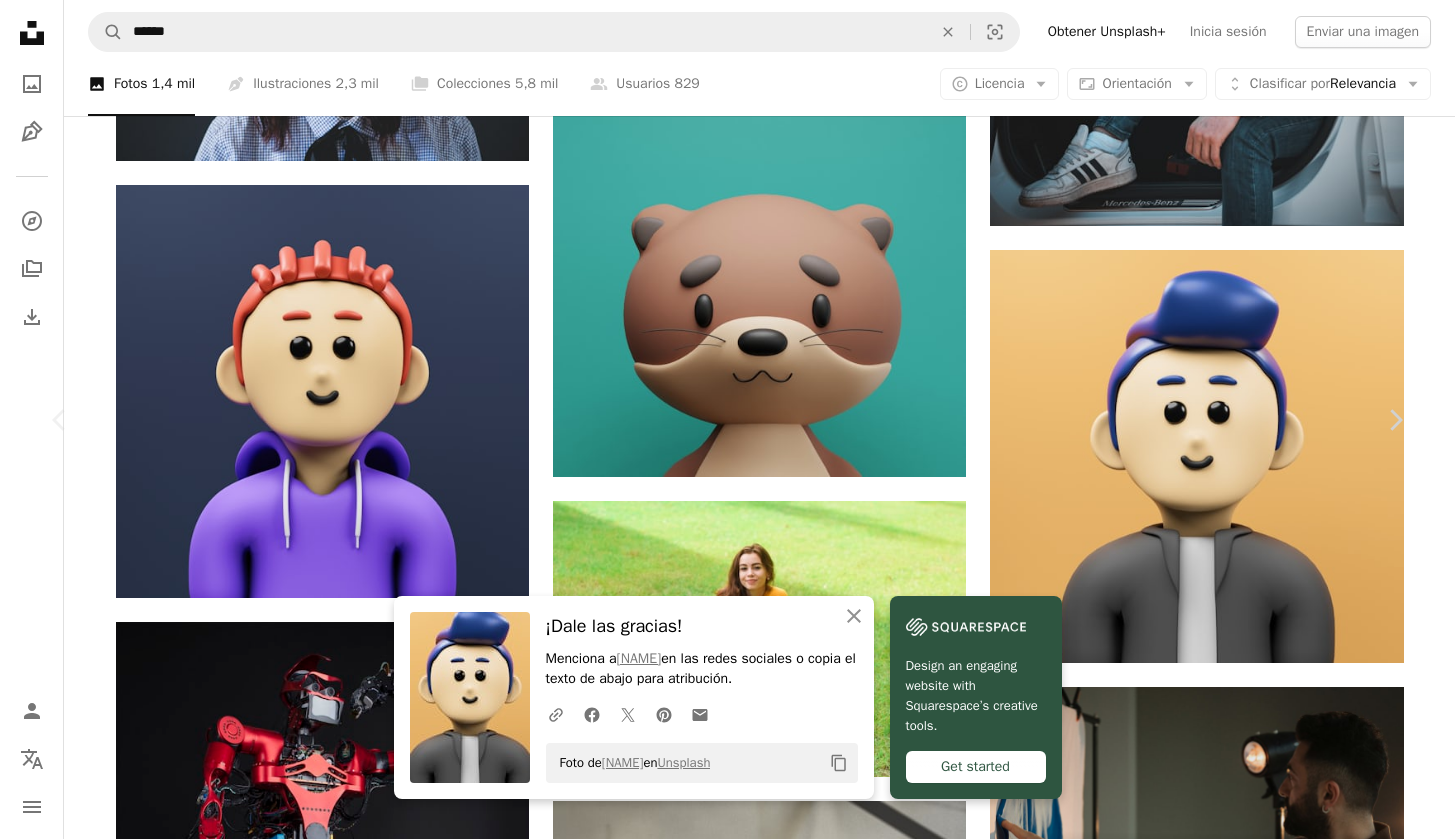 click on "An X shape" at bounding box center [20, 20] 